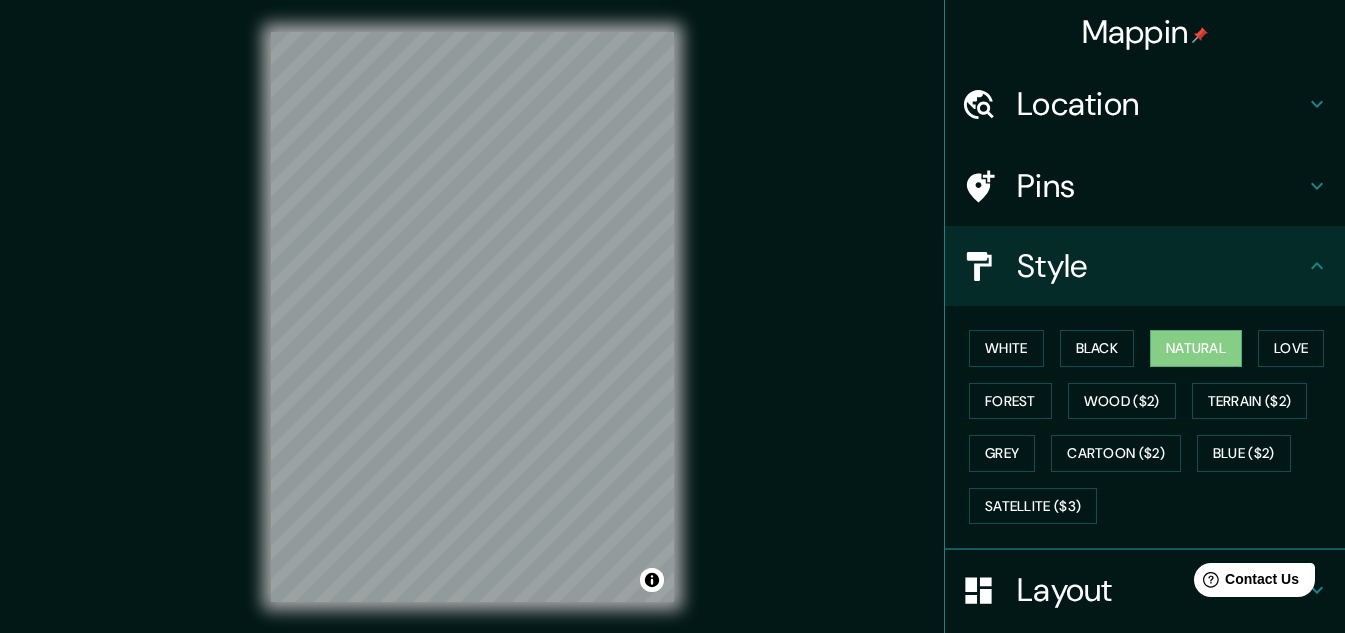 scroll, scrollTop: 0, scrollLeft: 0, axis: both 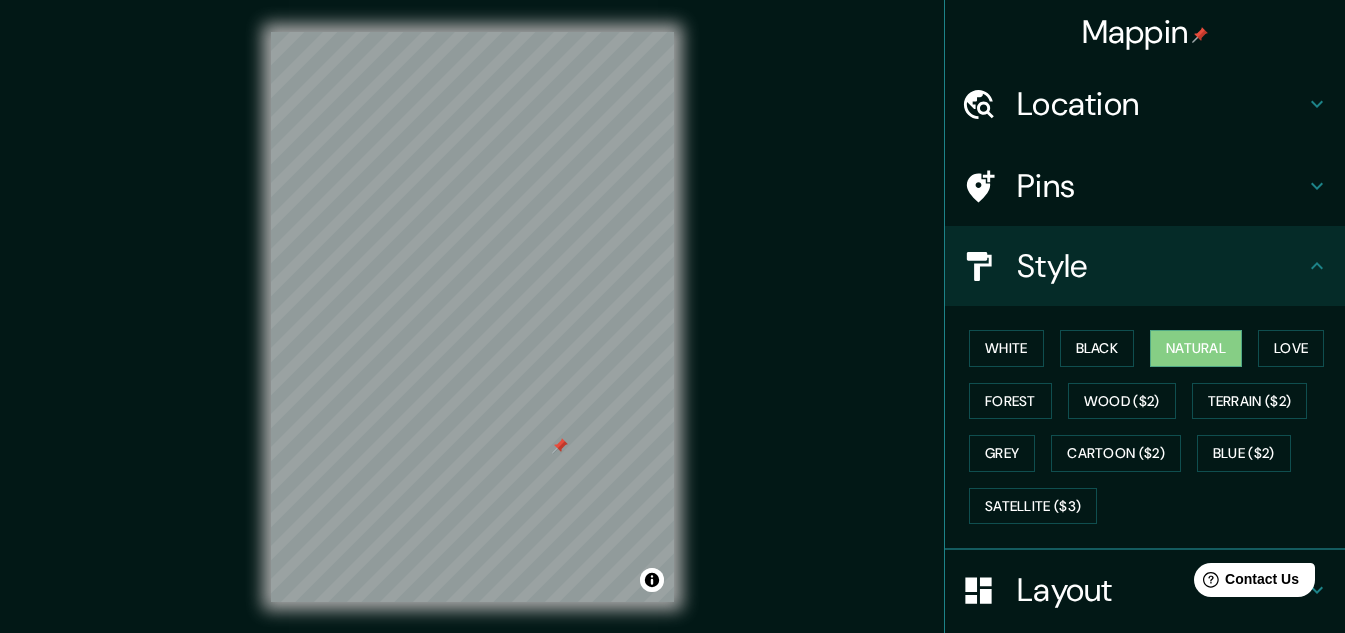 click at bounding box center [560, 446] 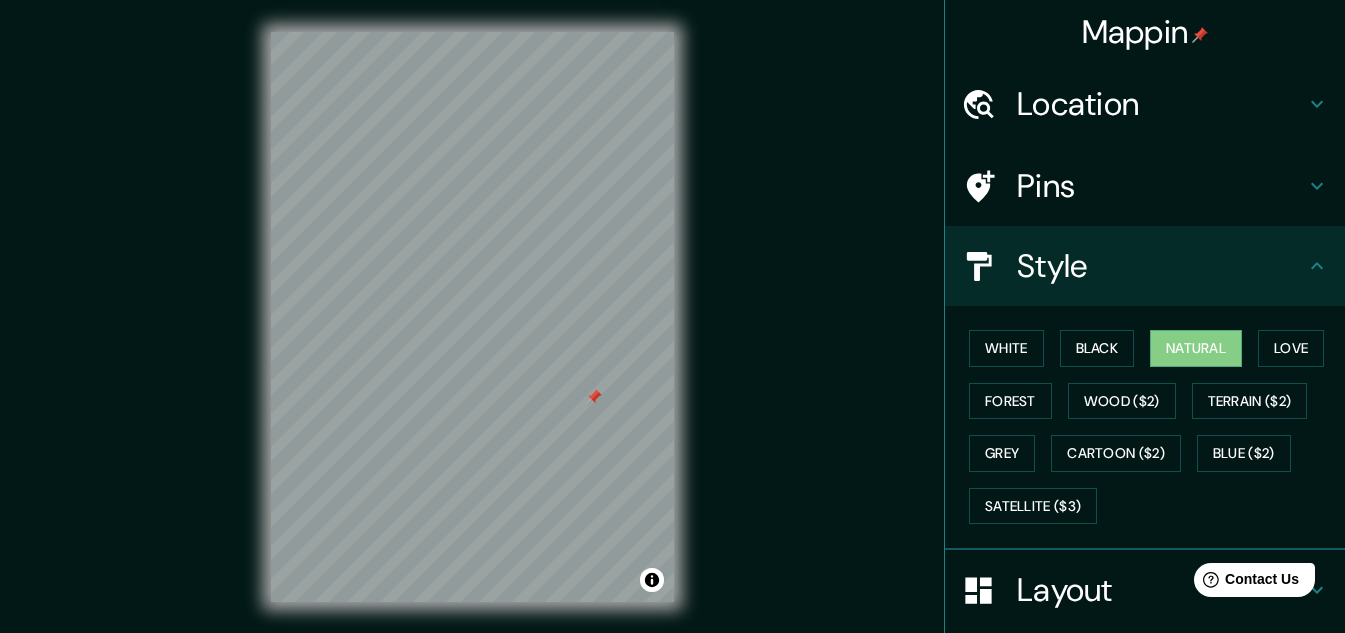 click at bounding box center [594, 397] 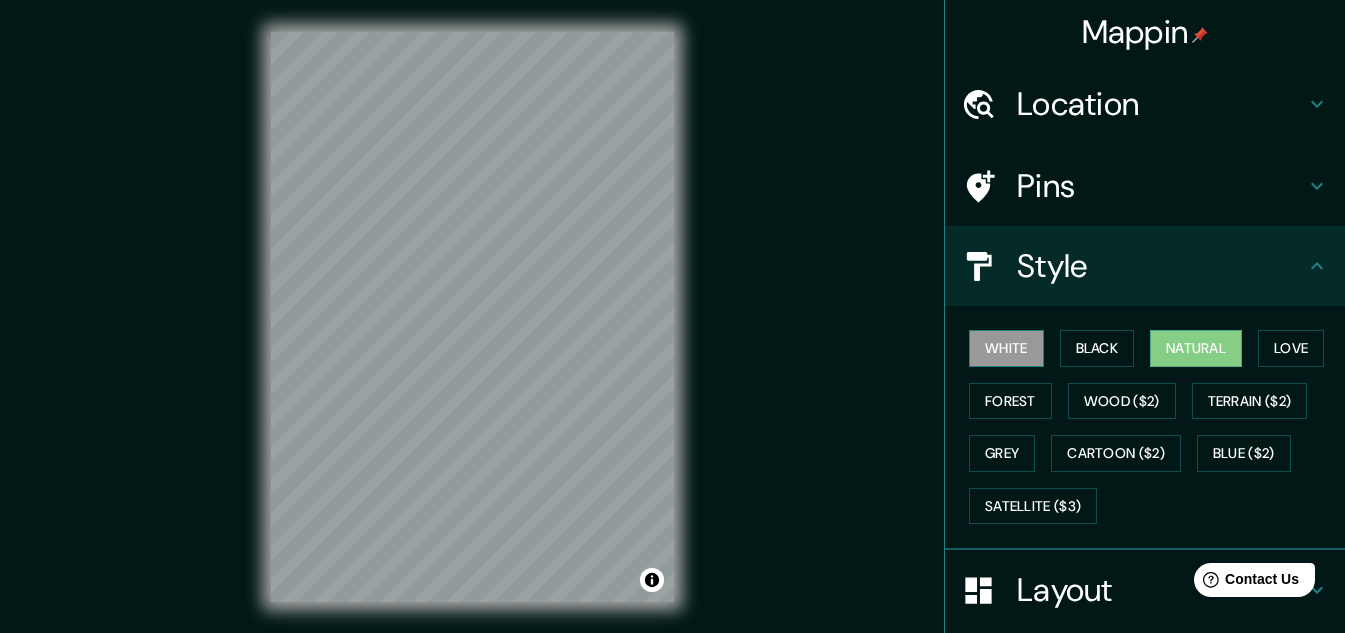 click on "White" at bounding box center (1006, 348) 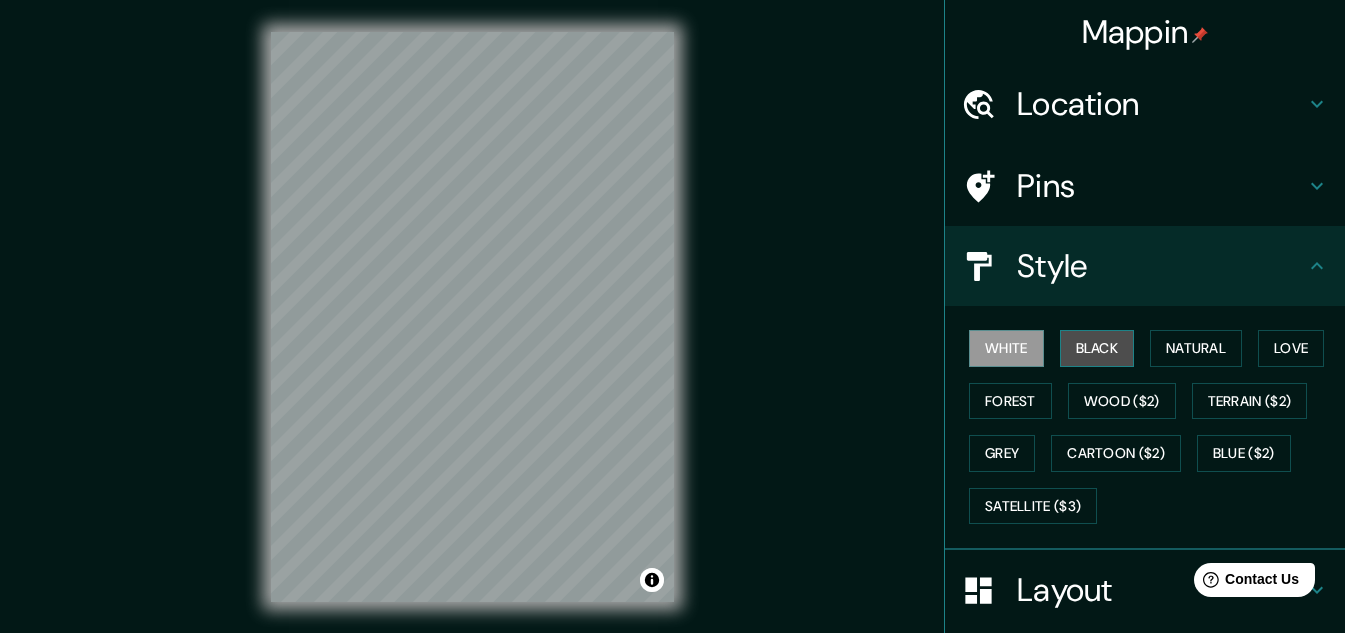 click on "Black" at bounding box center (1097, 348) 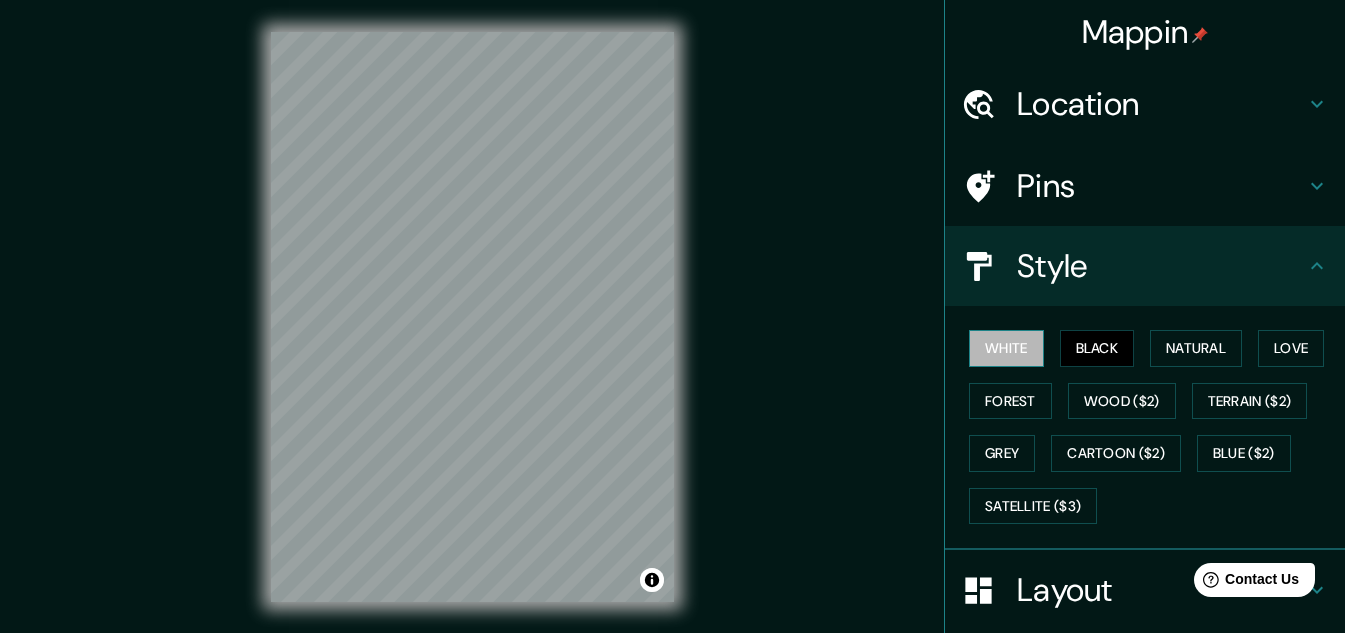 click on "White" at bounding box center [1006, 348] 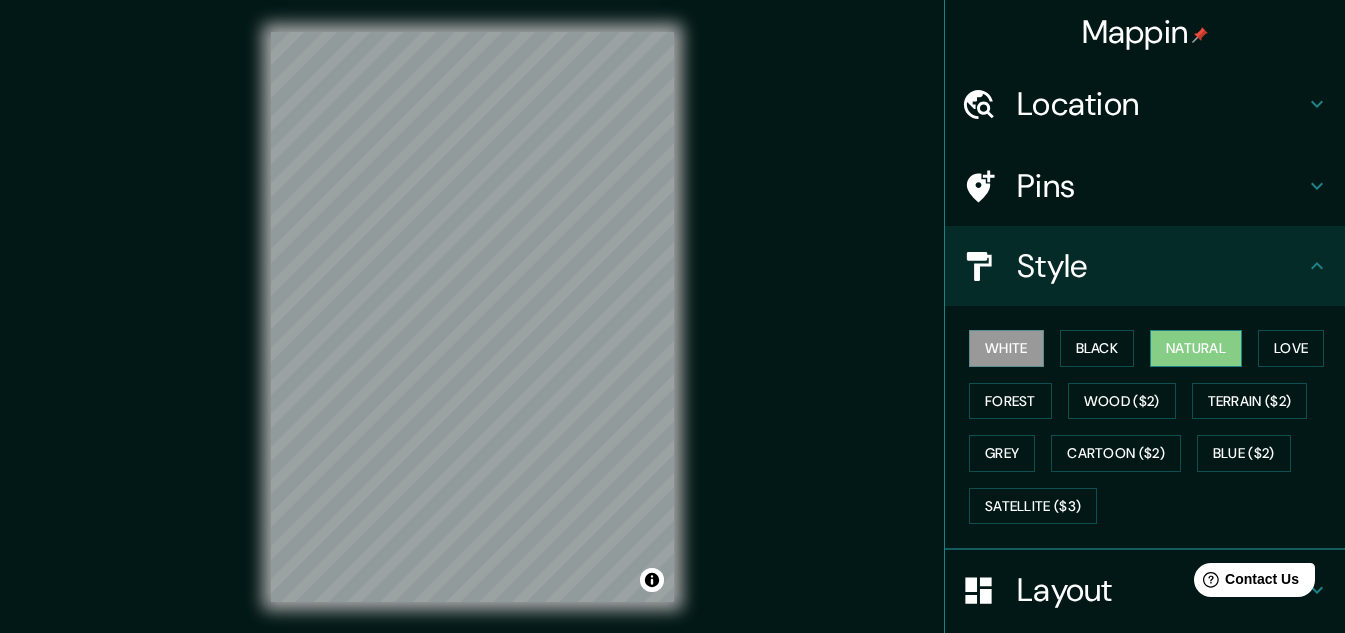click on "Natural" at bounding box center [1196, 348] 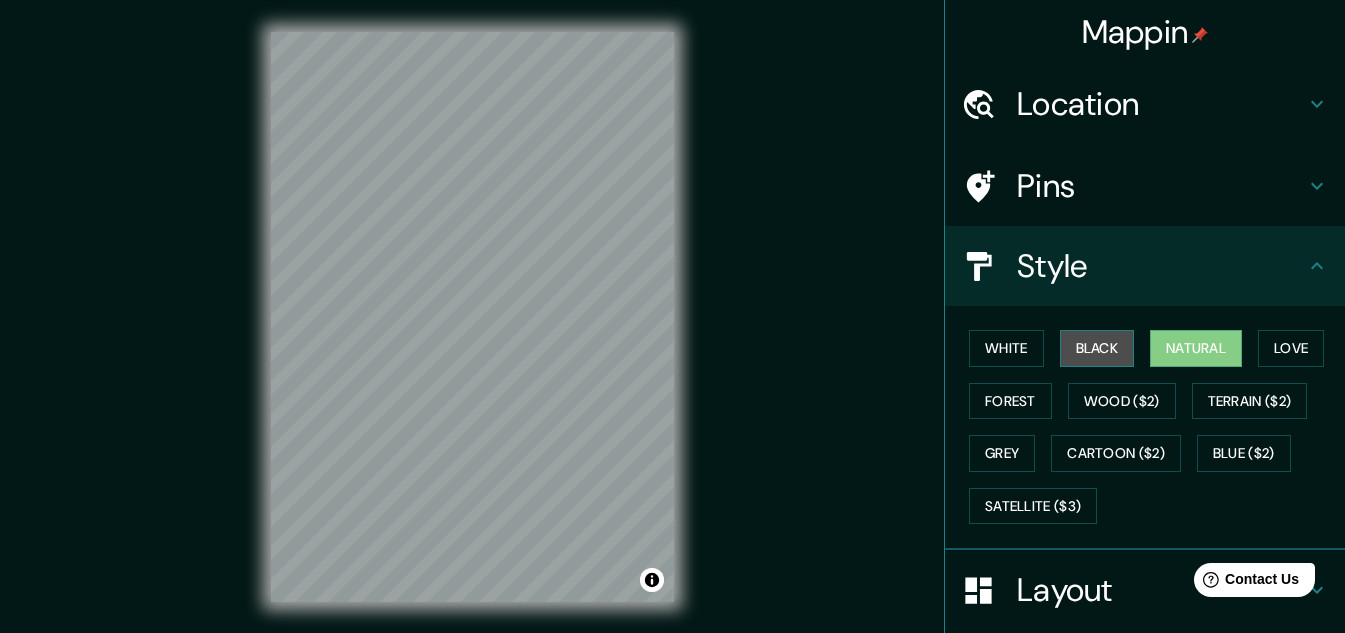 click on "Black" at bounding box center [1097, 348] 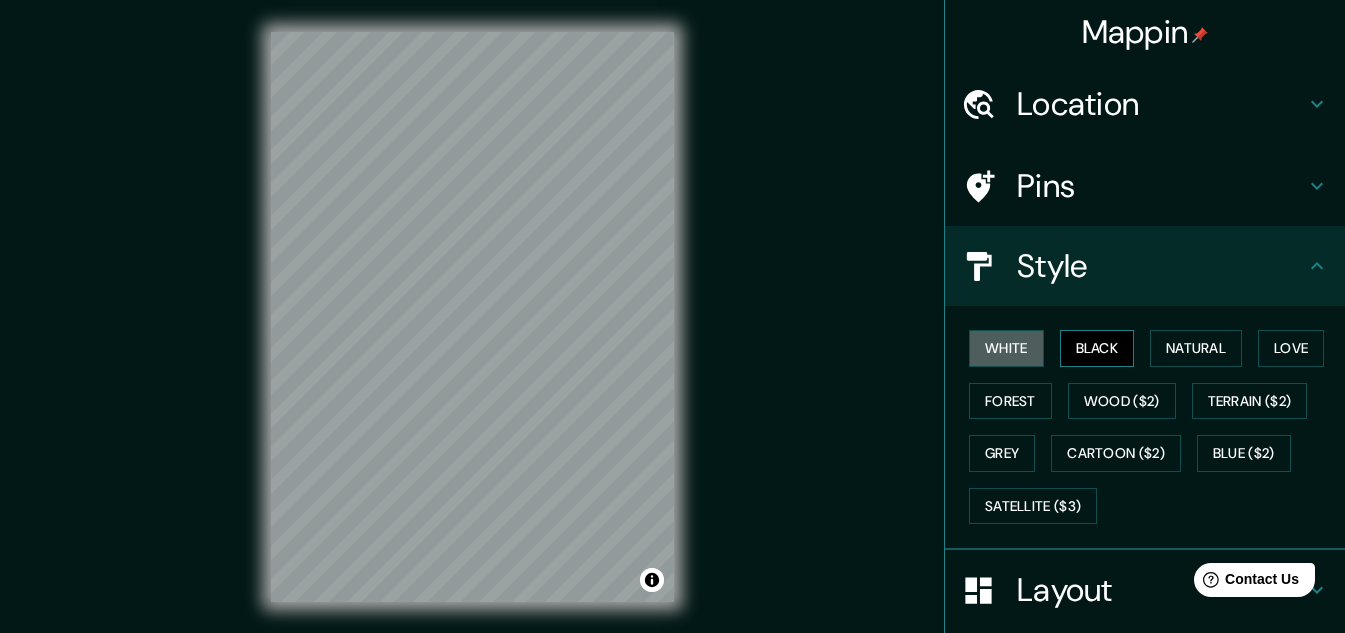 drag, startPoint x: 1002, startPoint y: 352, endPoint x: 1095, endPoint y: 344, distance: 93.34345 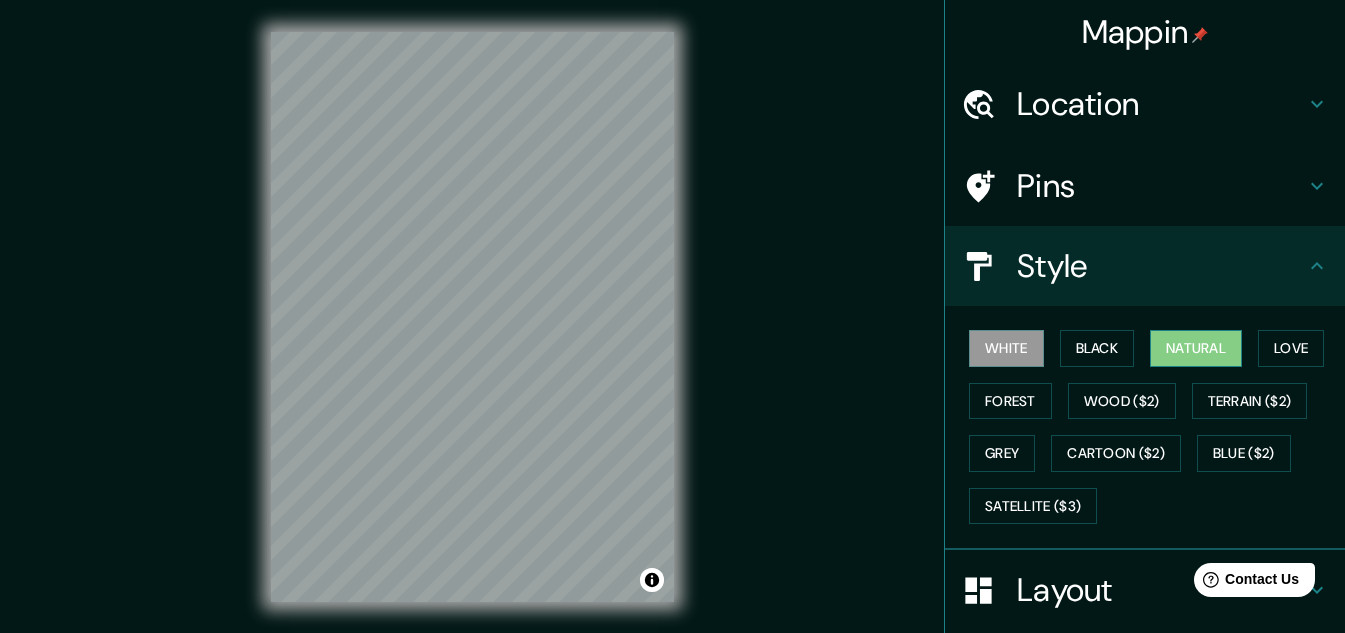click on "Natural" at bounding box center [1196, 348] 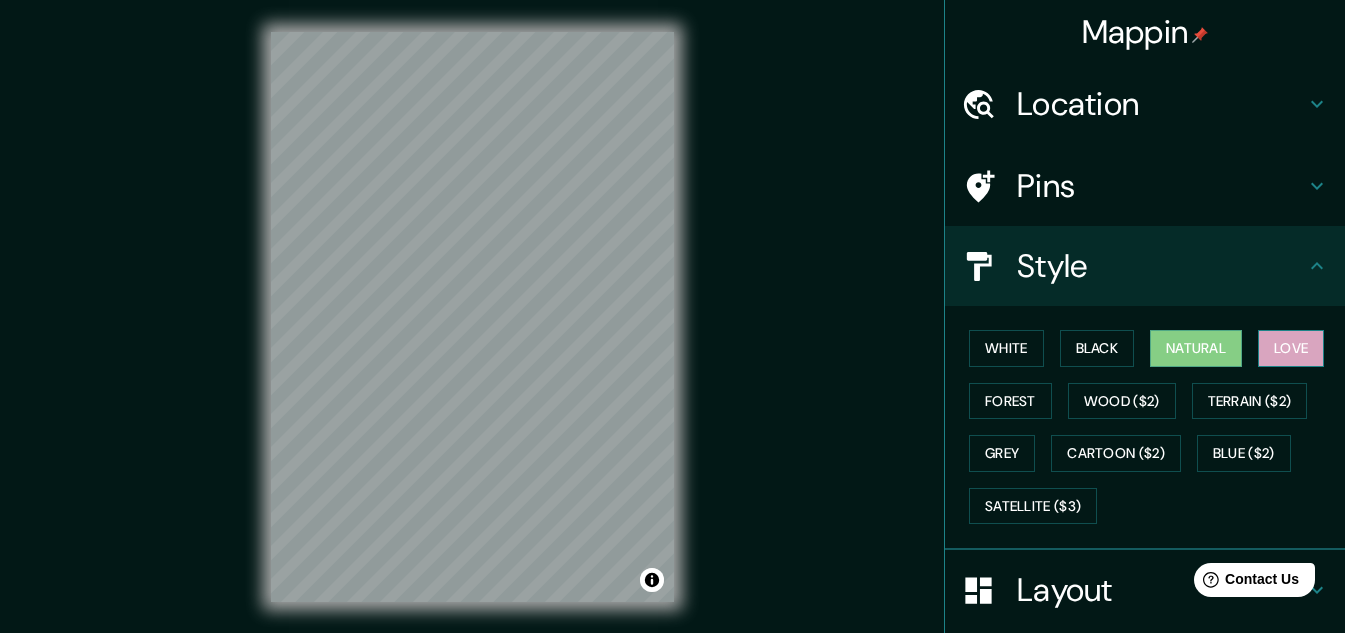 click on "Love" at bounding box center [1291, 348] 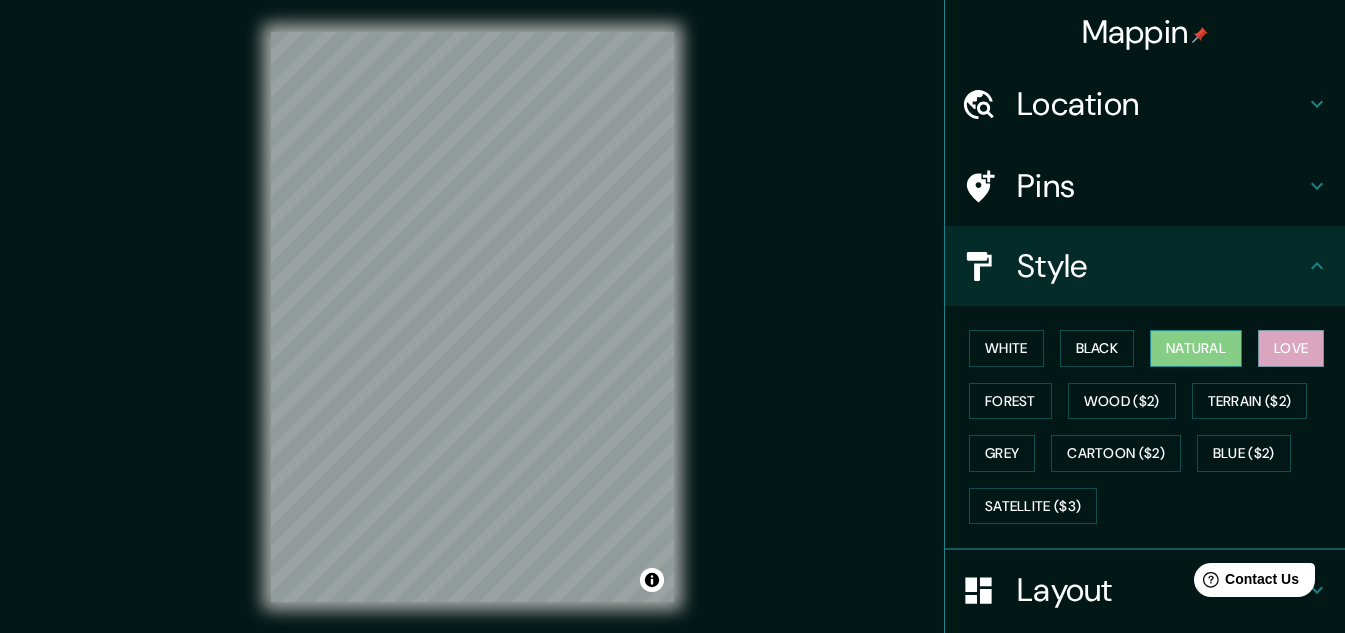 click on "Natural" at bounding box center [1196, 348] 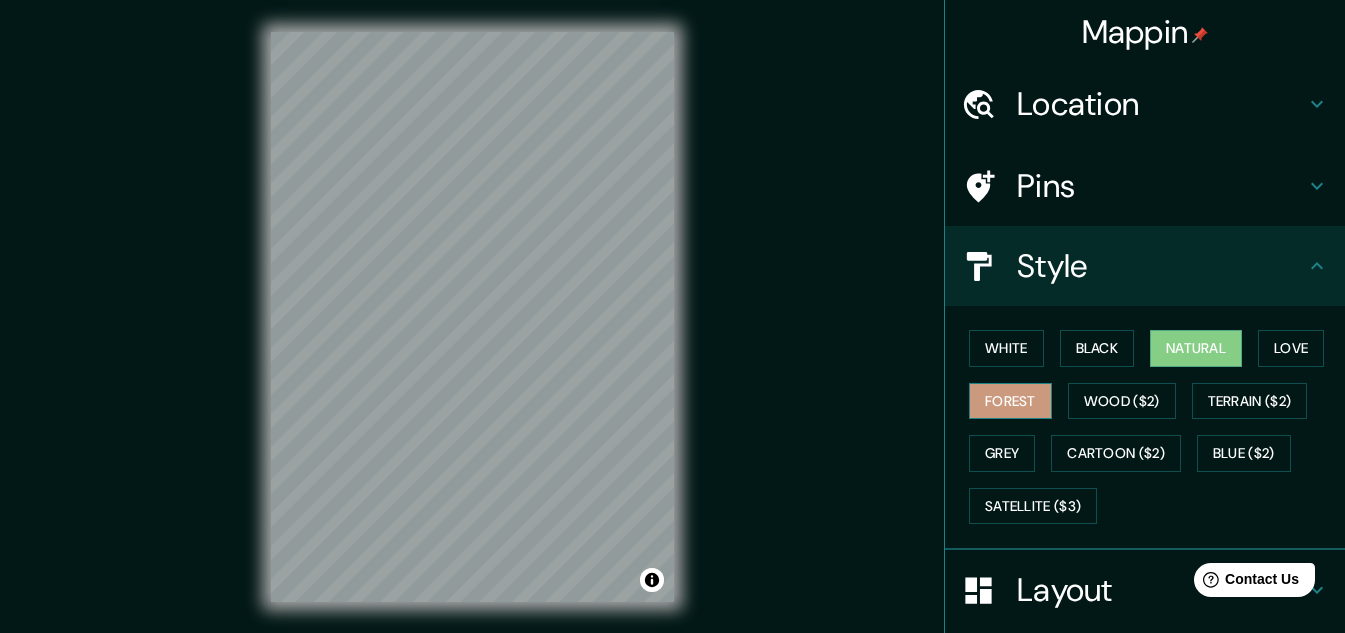 click on "Forest" at bounding box center (1010, 401) 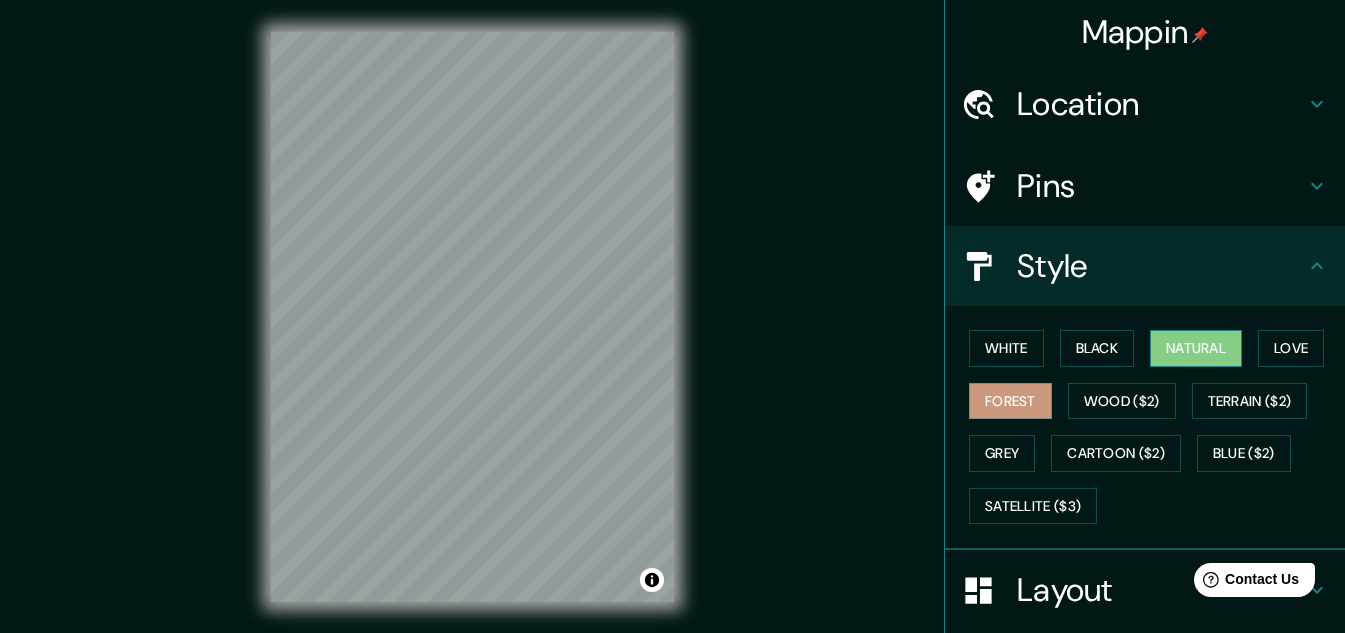 click on "Natural" at bounding box center [1196, 348] 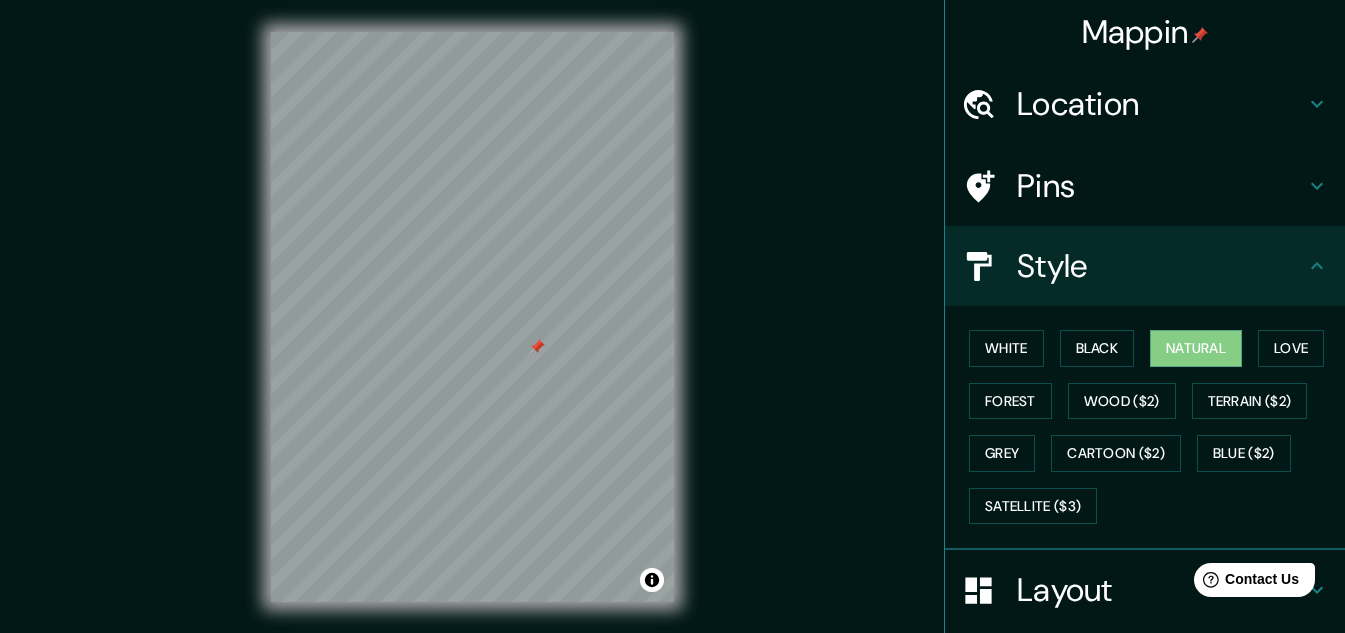 click at bounding box center (537, 347) 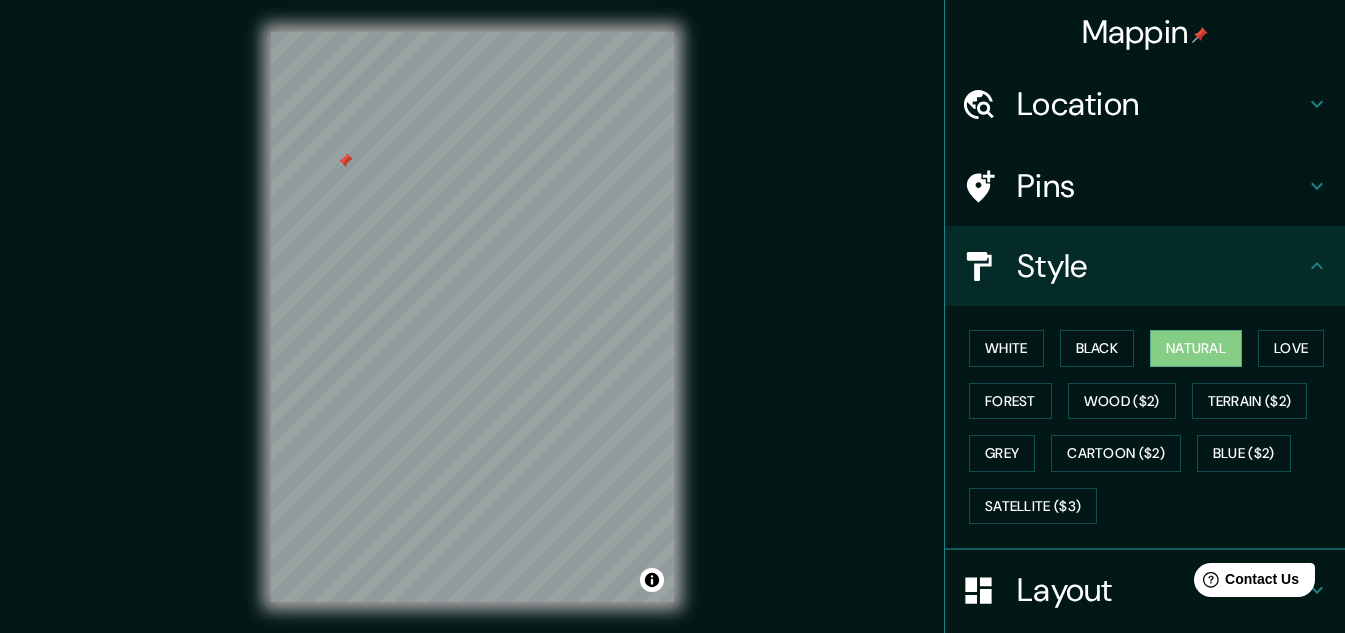 click at bounding box center (345, 161) 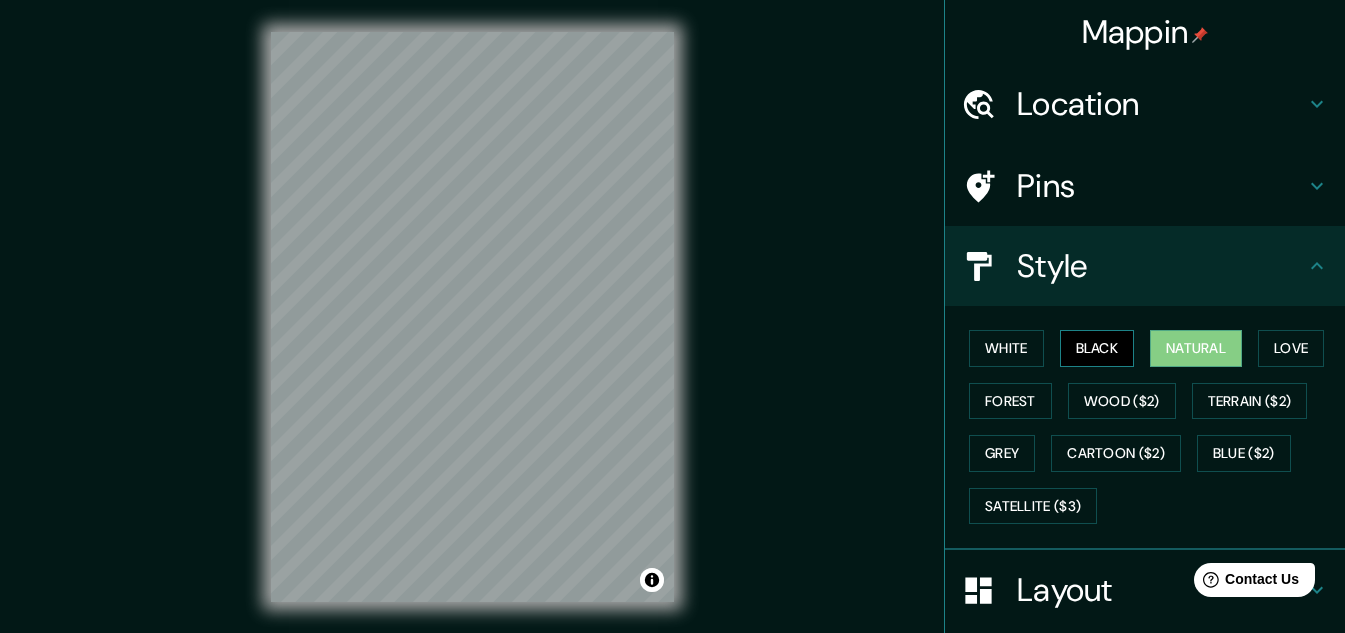 click on "Black" at bounding box center (1097, 348) 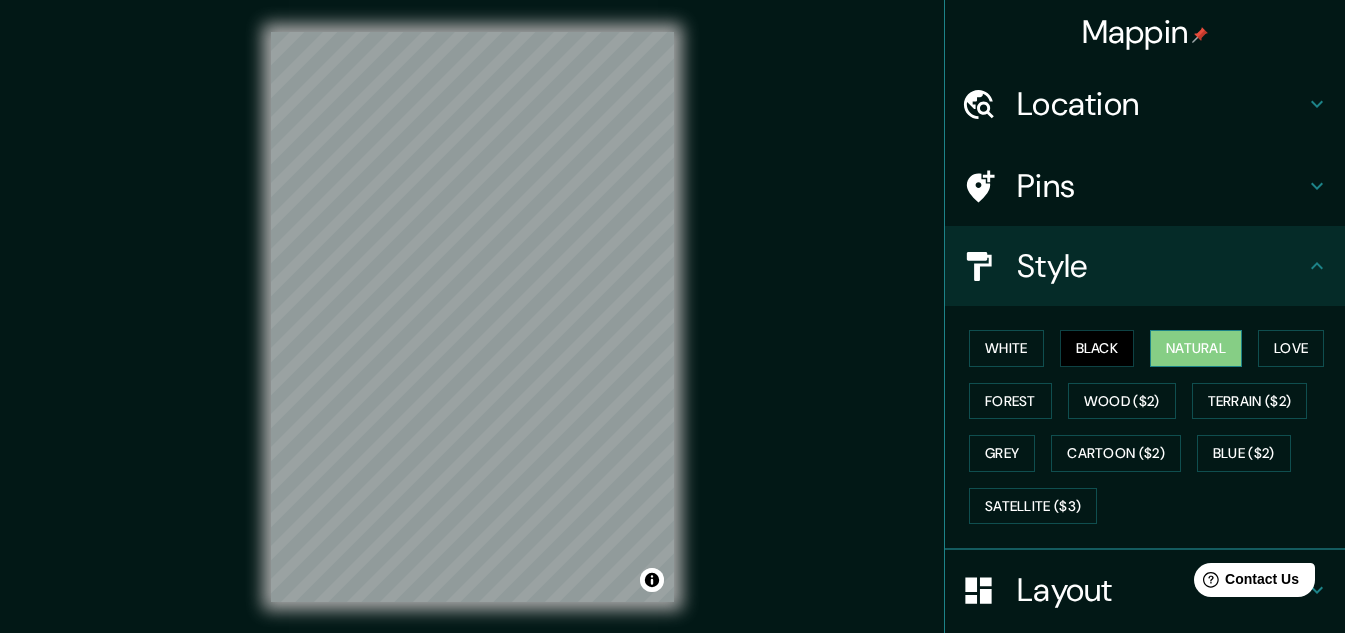 click on "Natural" at bounding box center (1196, 348) 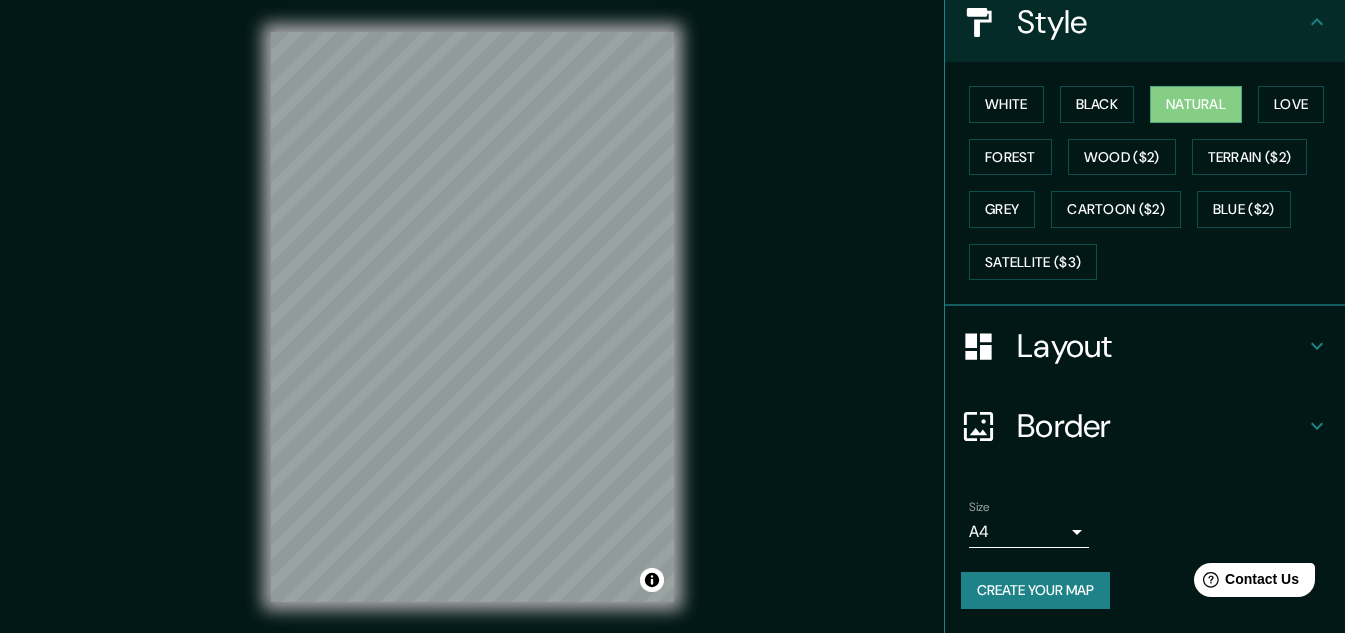 click on "Layout" at bounding box center [1161, 346] 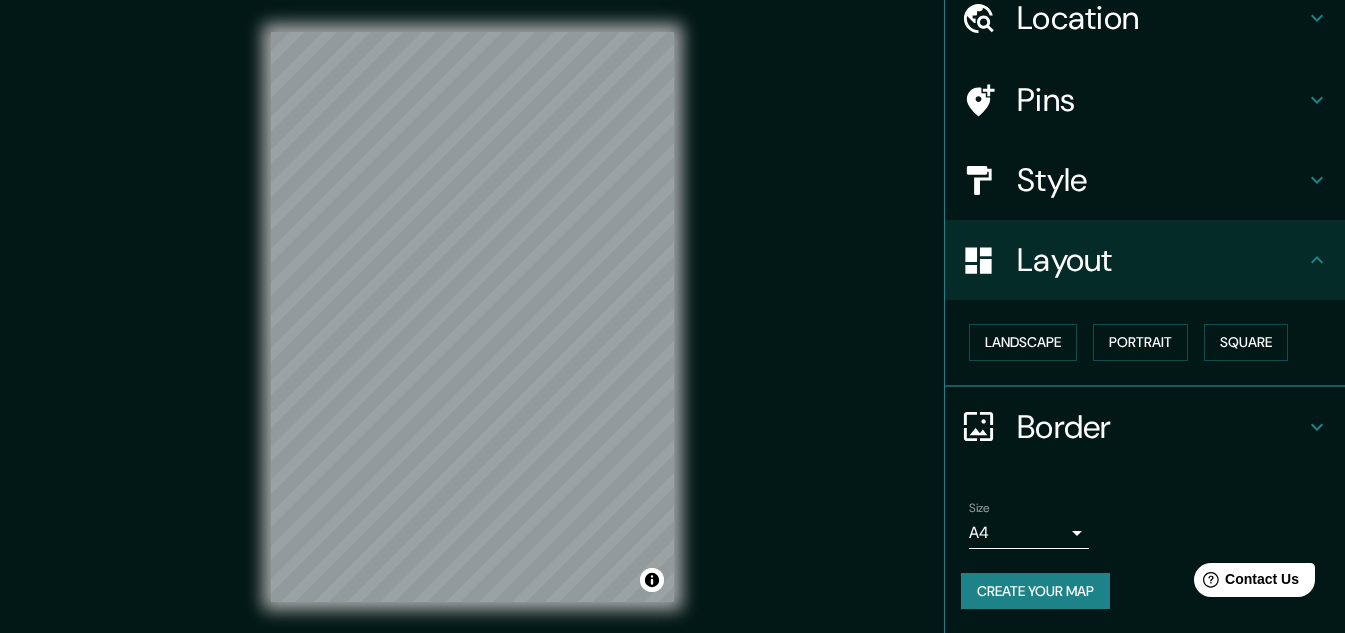 scroll, scrollTop: 86, scrollLeft: 0, axis: vertical 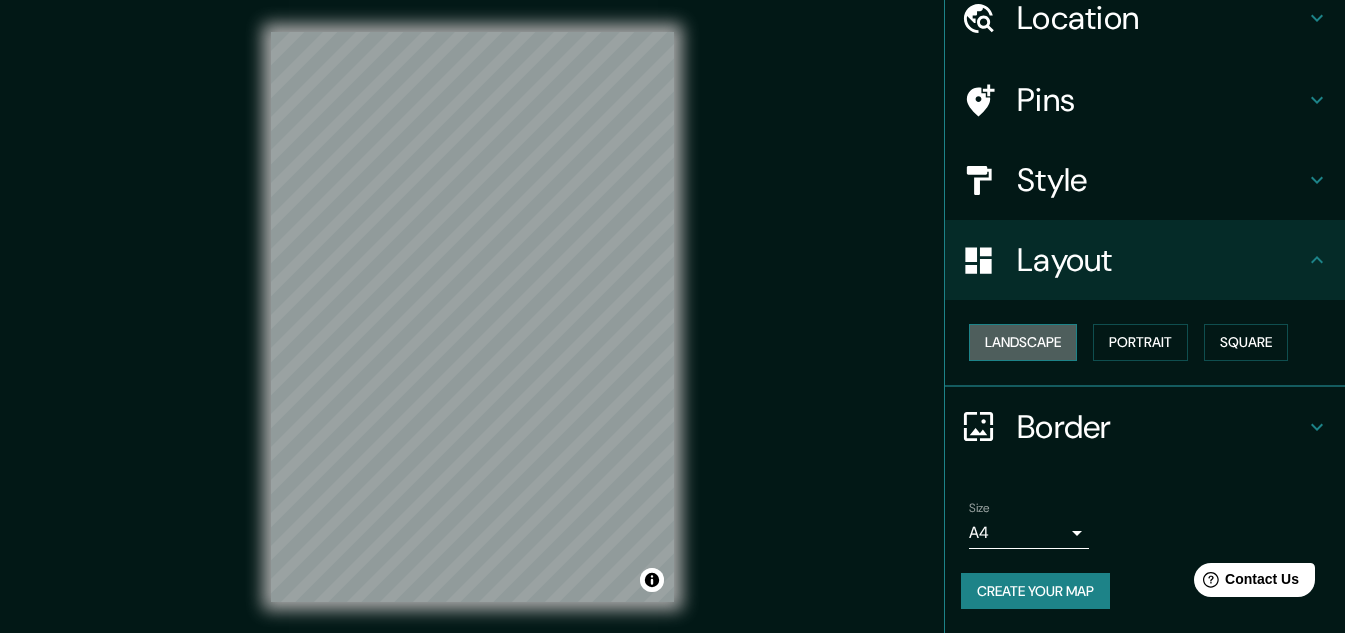 click on "Landscape" at bounding box center [1023, 342] 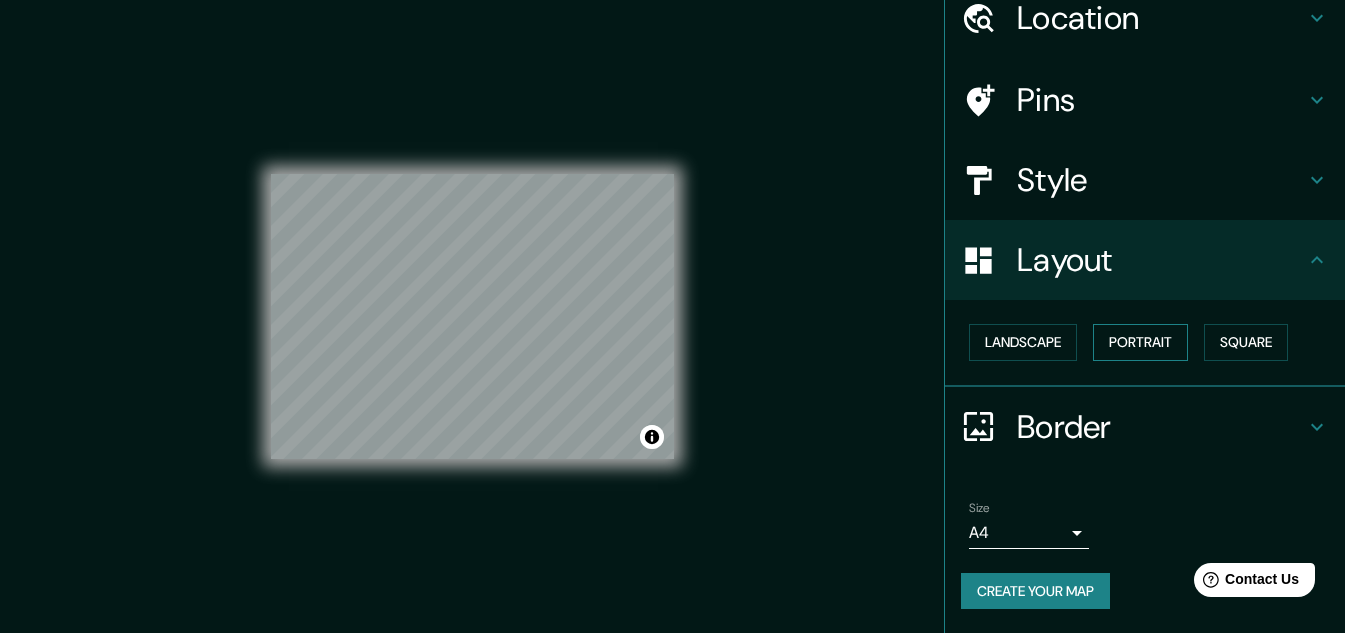 click on "Portrait" at bounding box center (1140, 342) 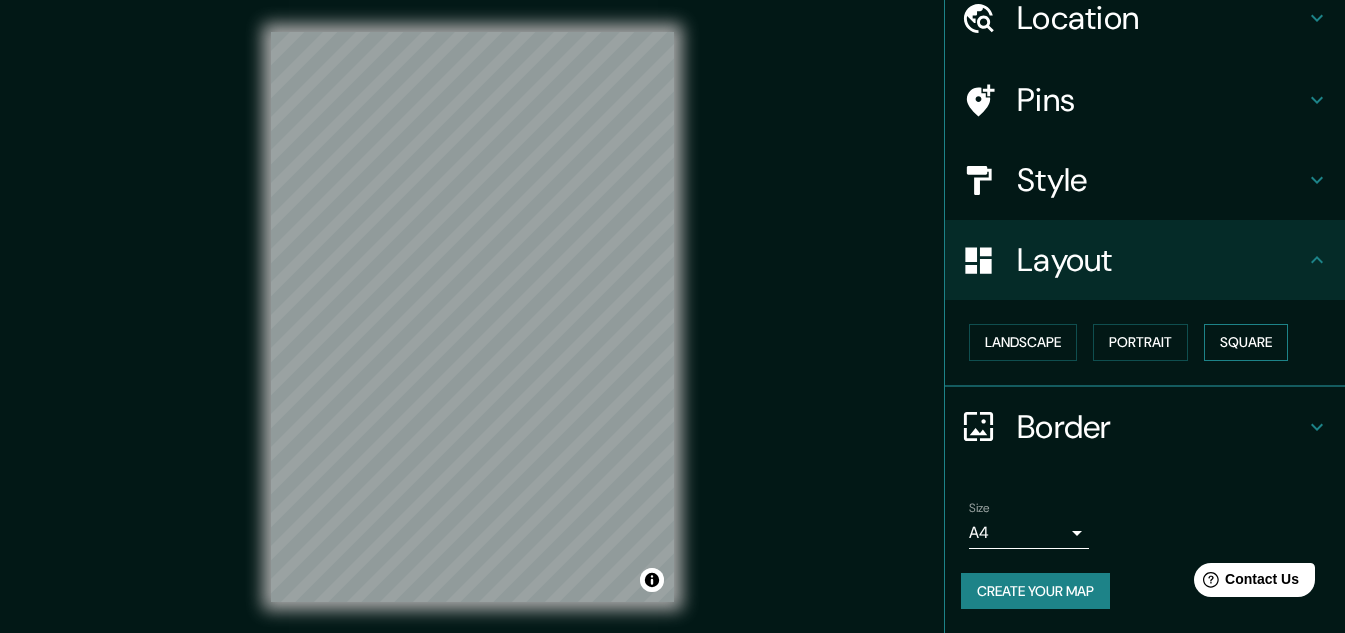 click on "Square" at bounding box center (1246, 342) 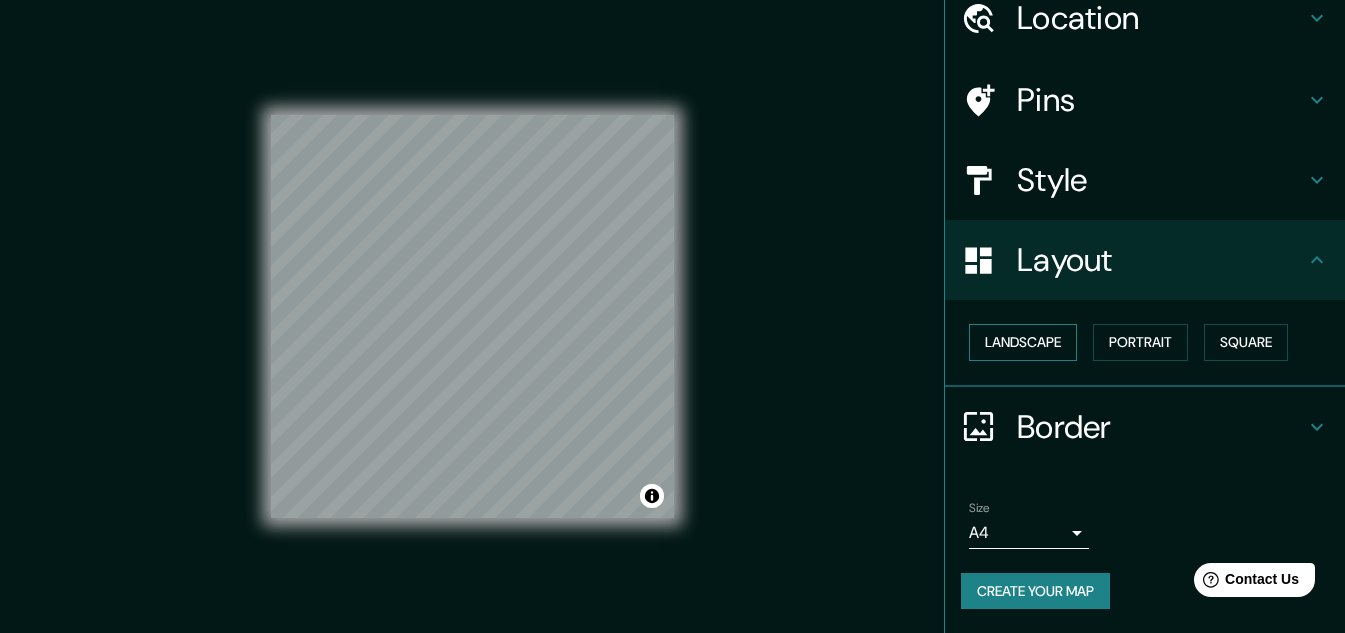 click on "Landscape" at bounding box center (1023, 342) 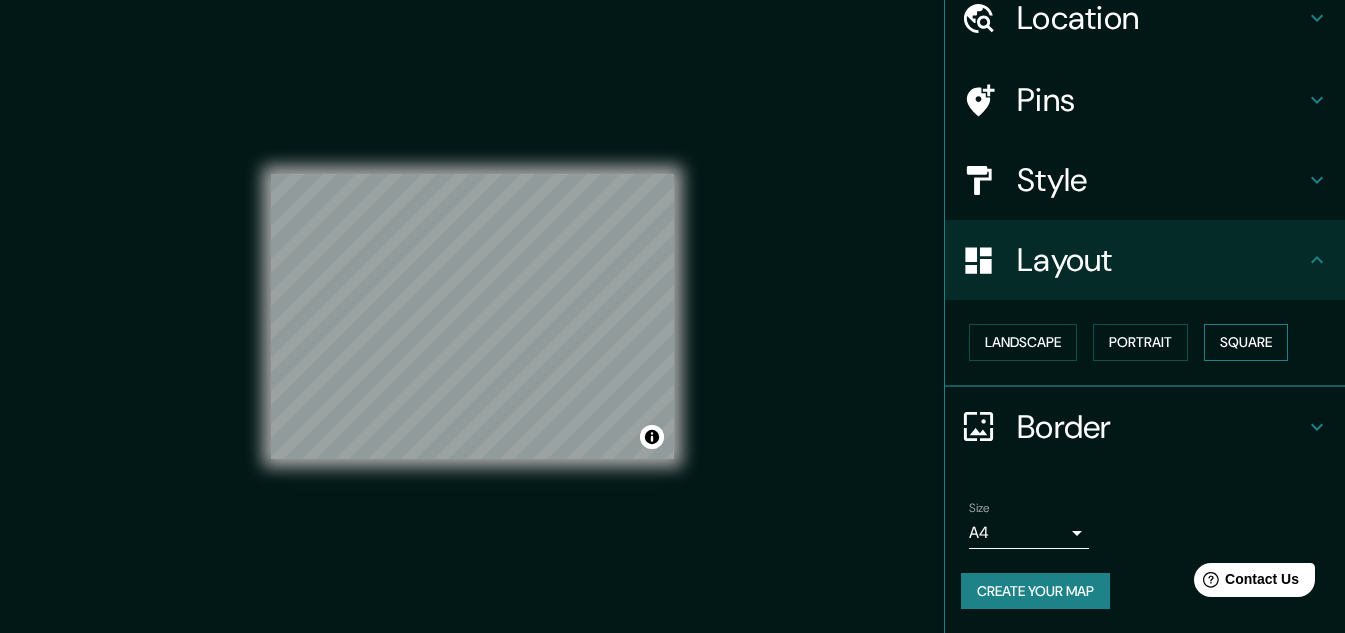 click on "Square" at bounding box center [1246, 342] 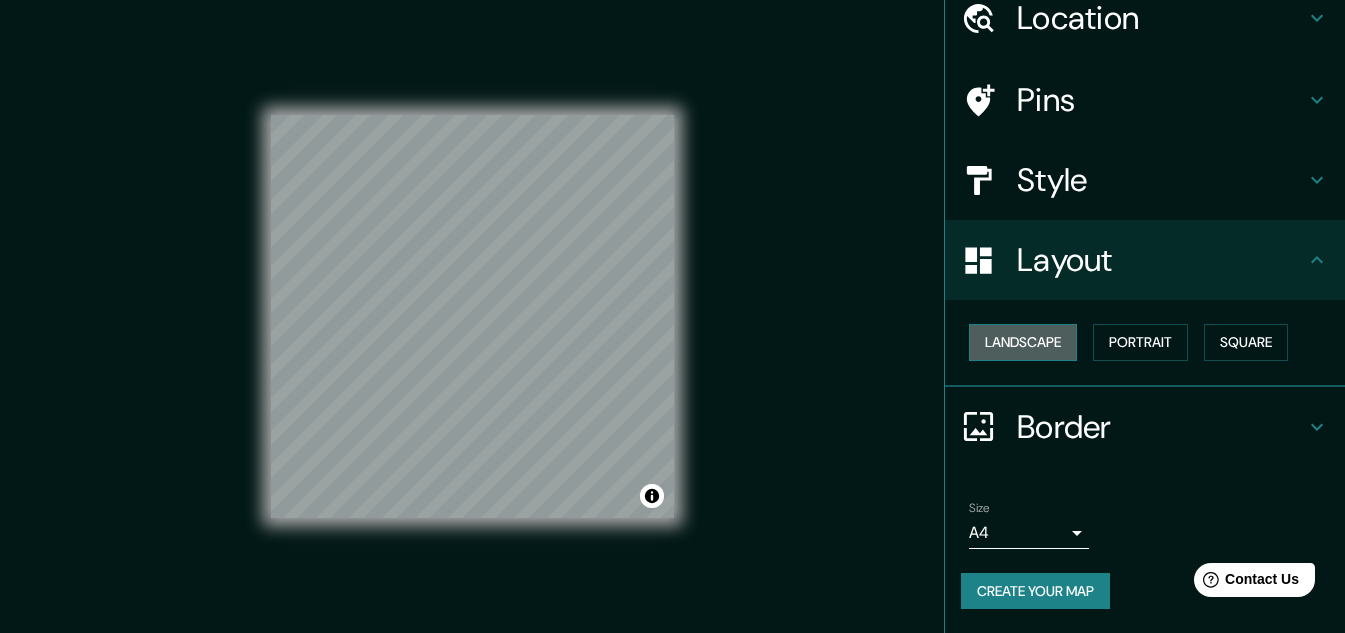 click on "Landscape" at bounding box center (1023, 342) 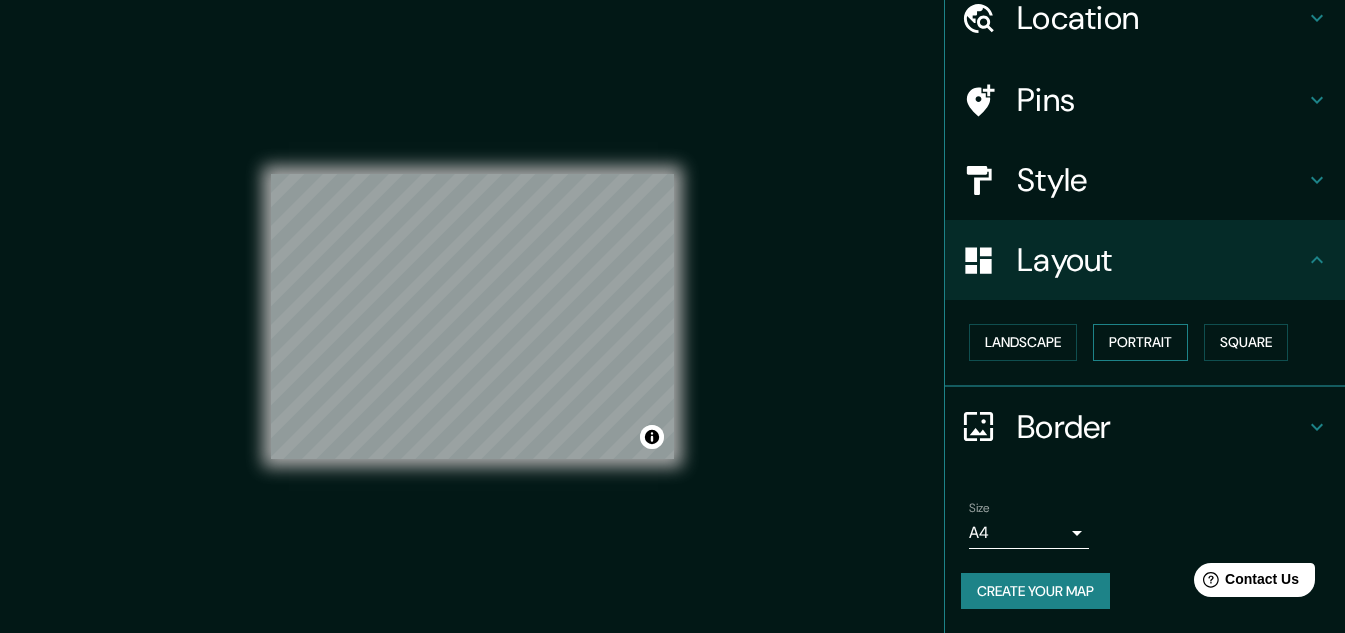 click on "Portrait" at bounding box center [1140, 342] 